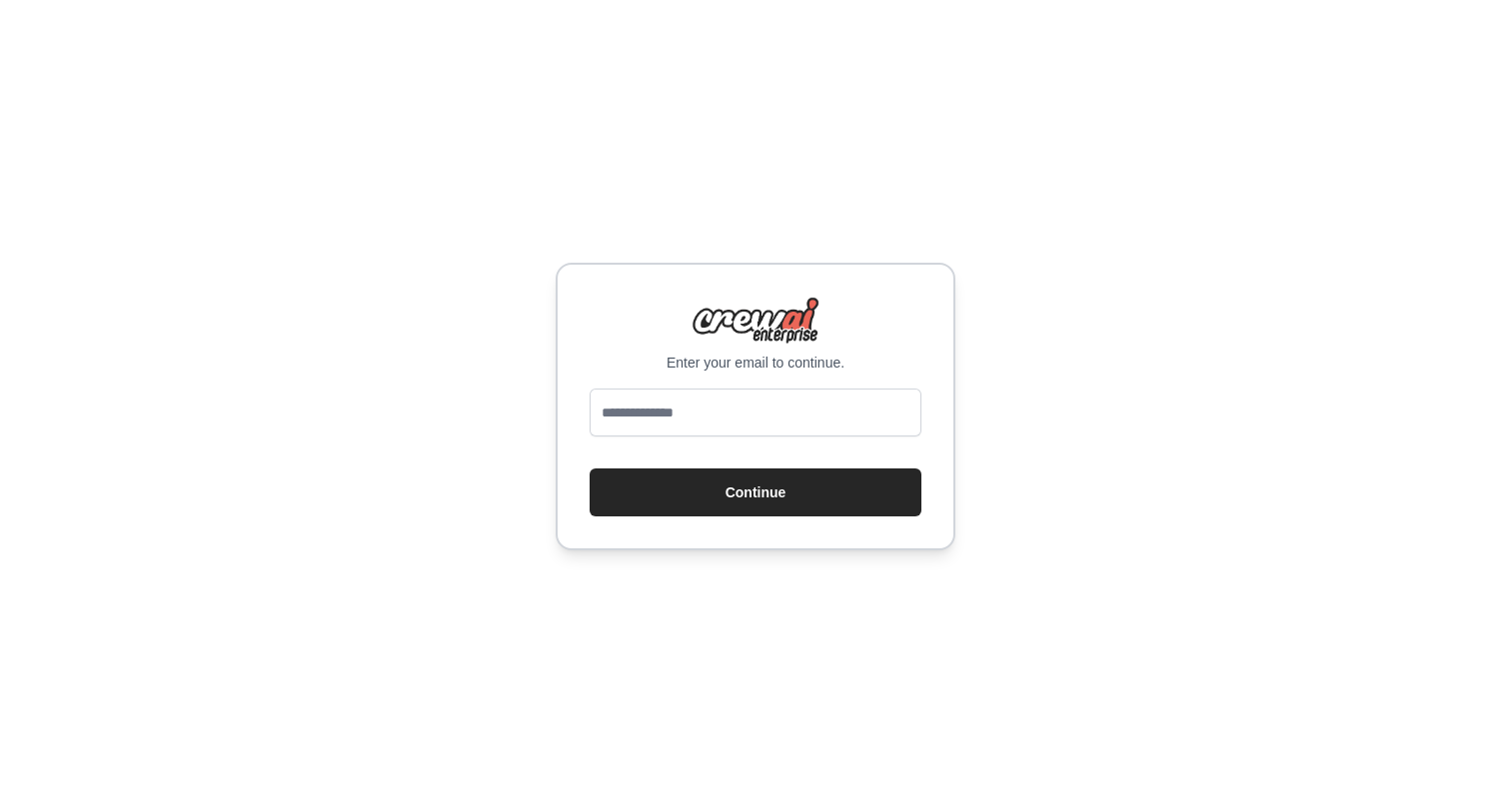 scroll, scrollTop: 0, scrollLeft: 0, axis: both 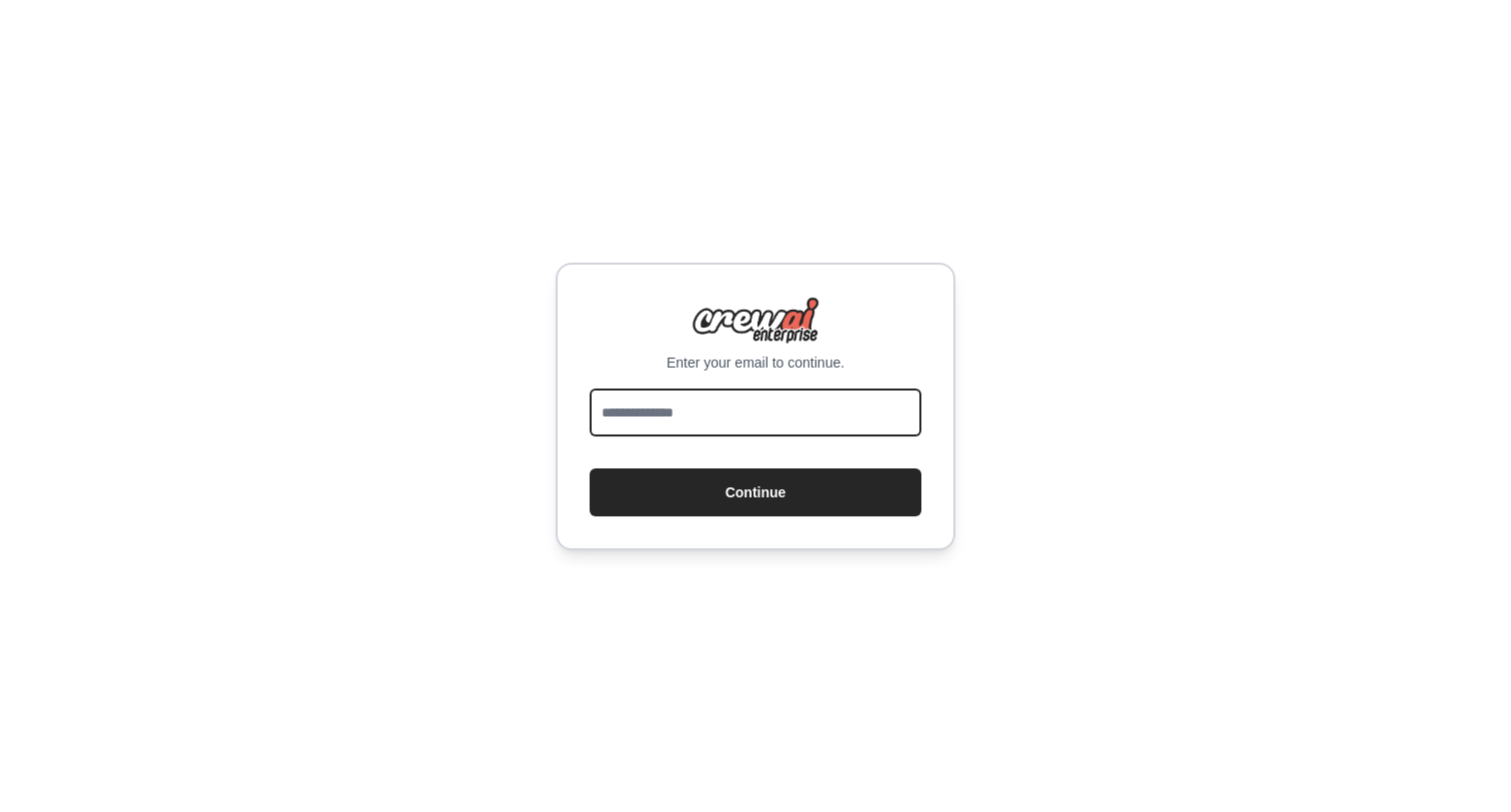 click at bounding box center (756, 412) 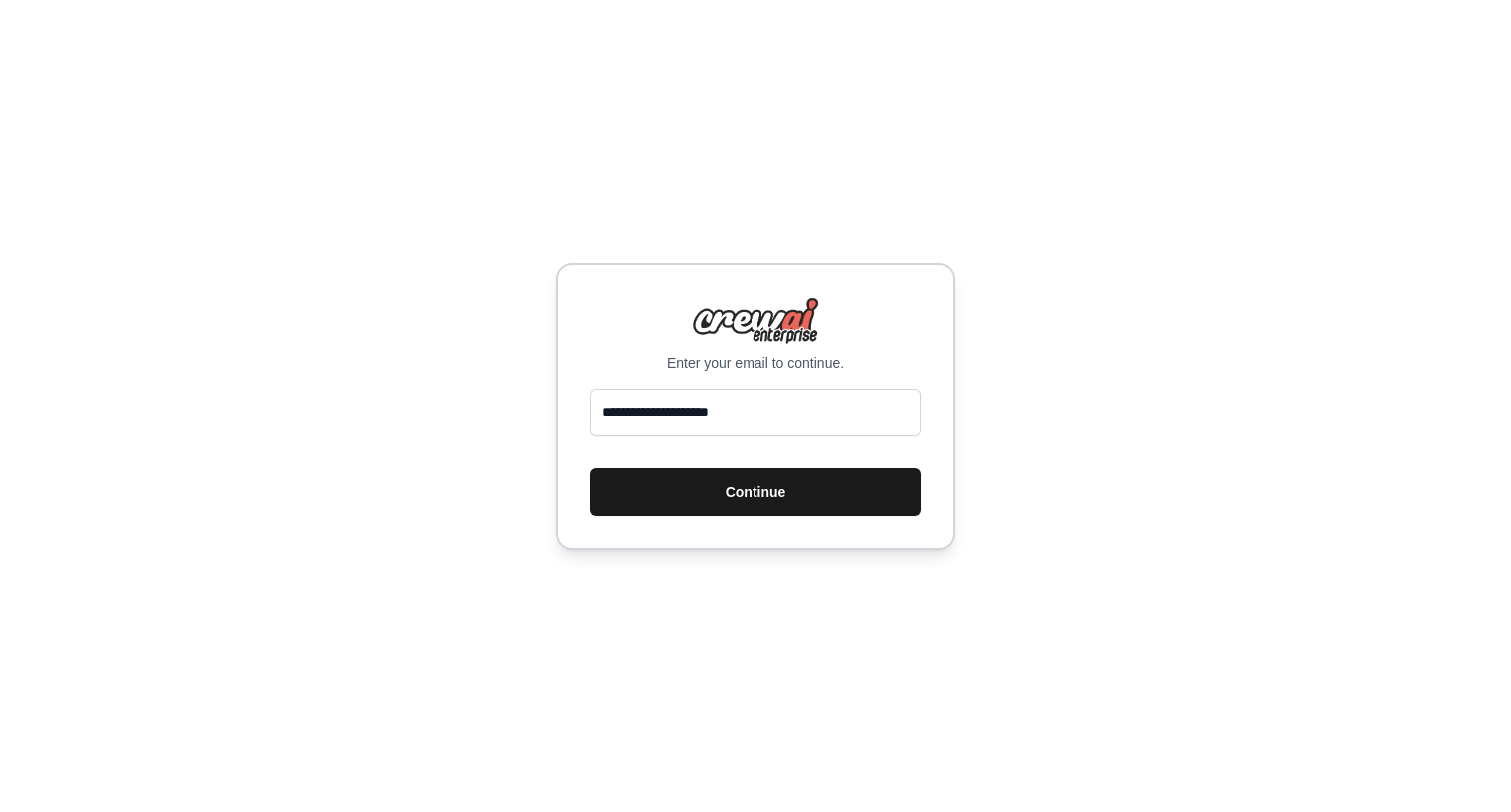 click on "Continue" at bounding box center [756, 492] 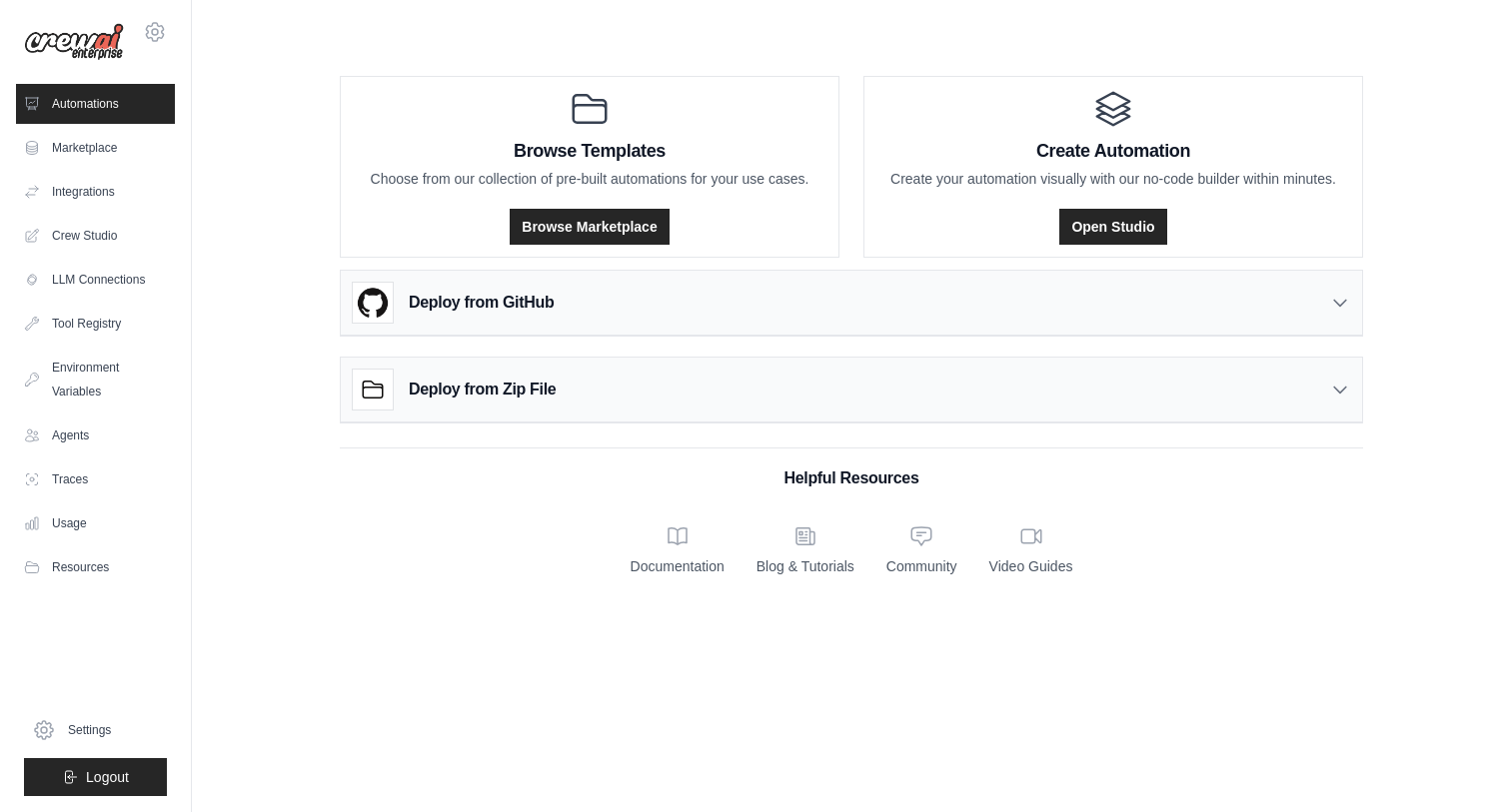 scroll, scrollTop: 0, scrollLeft: 0, axis: both 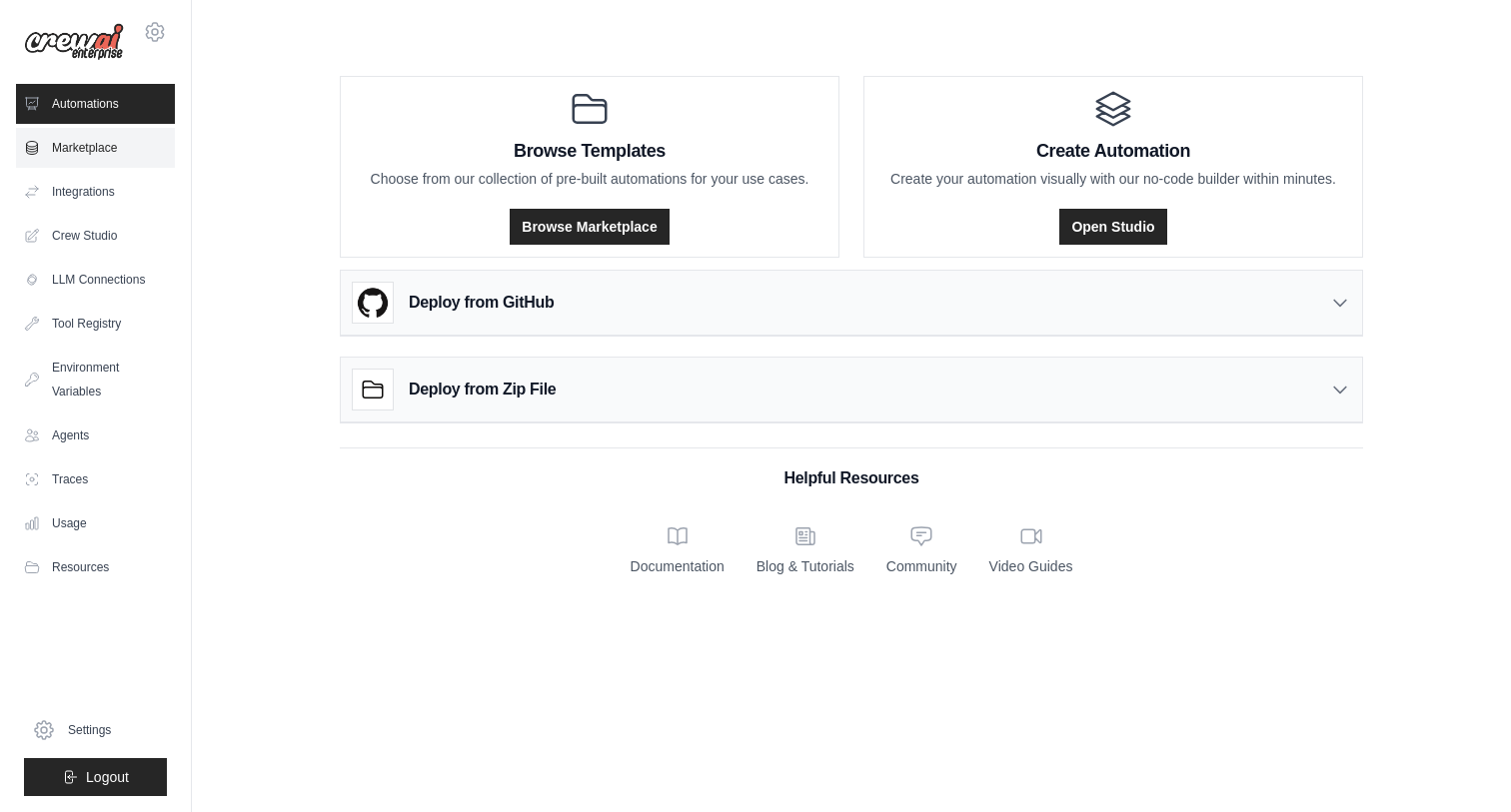 click on "Marketplace" at bounding box center [95, 148] 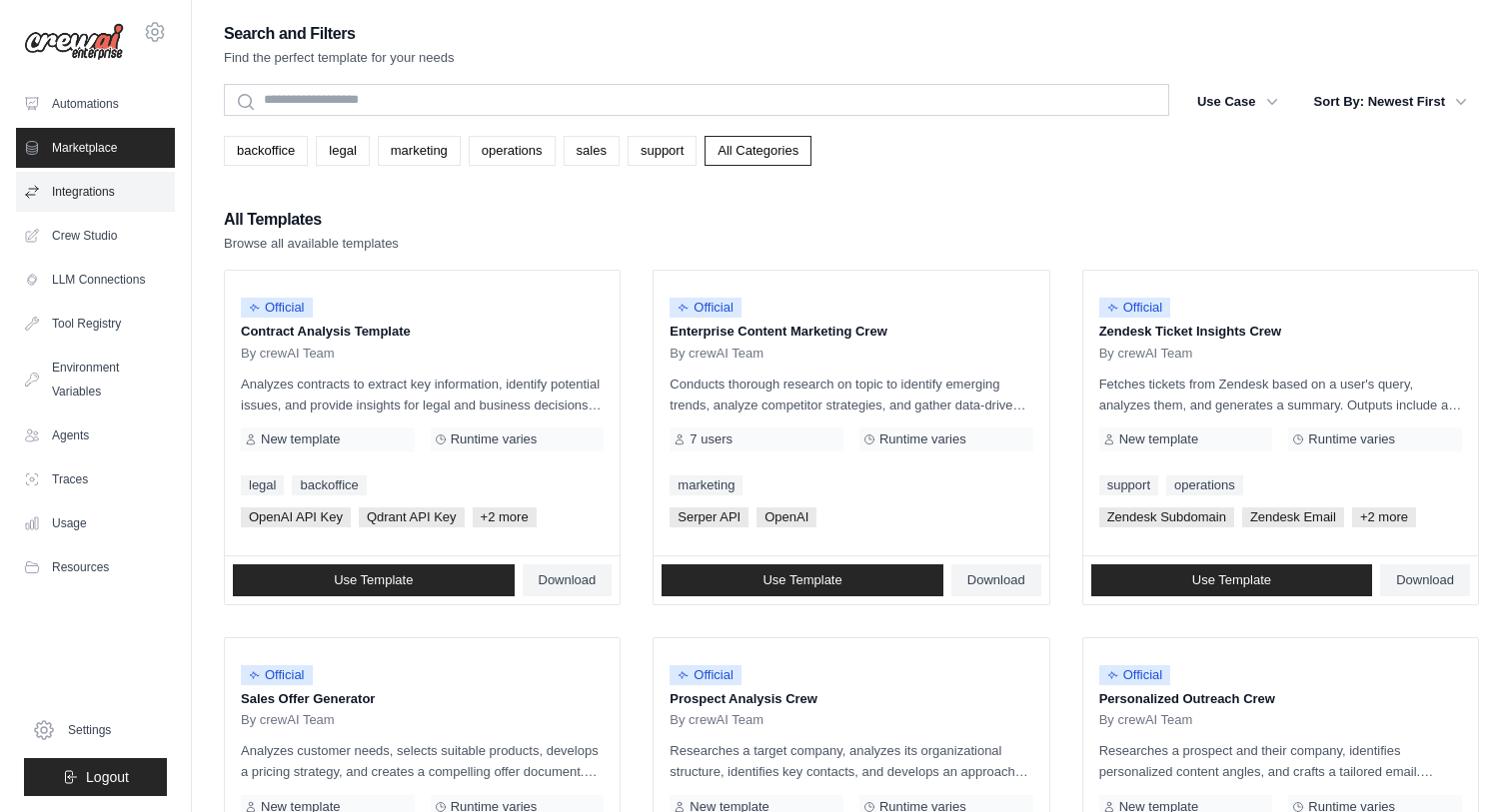 click on "Integrations" at bounding box center [95, 192] 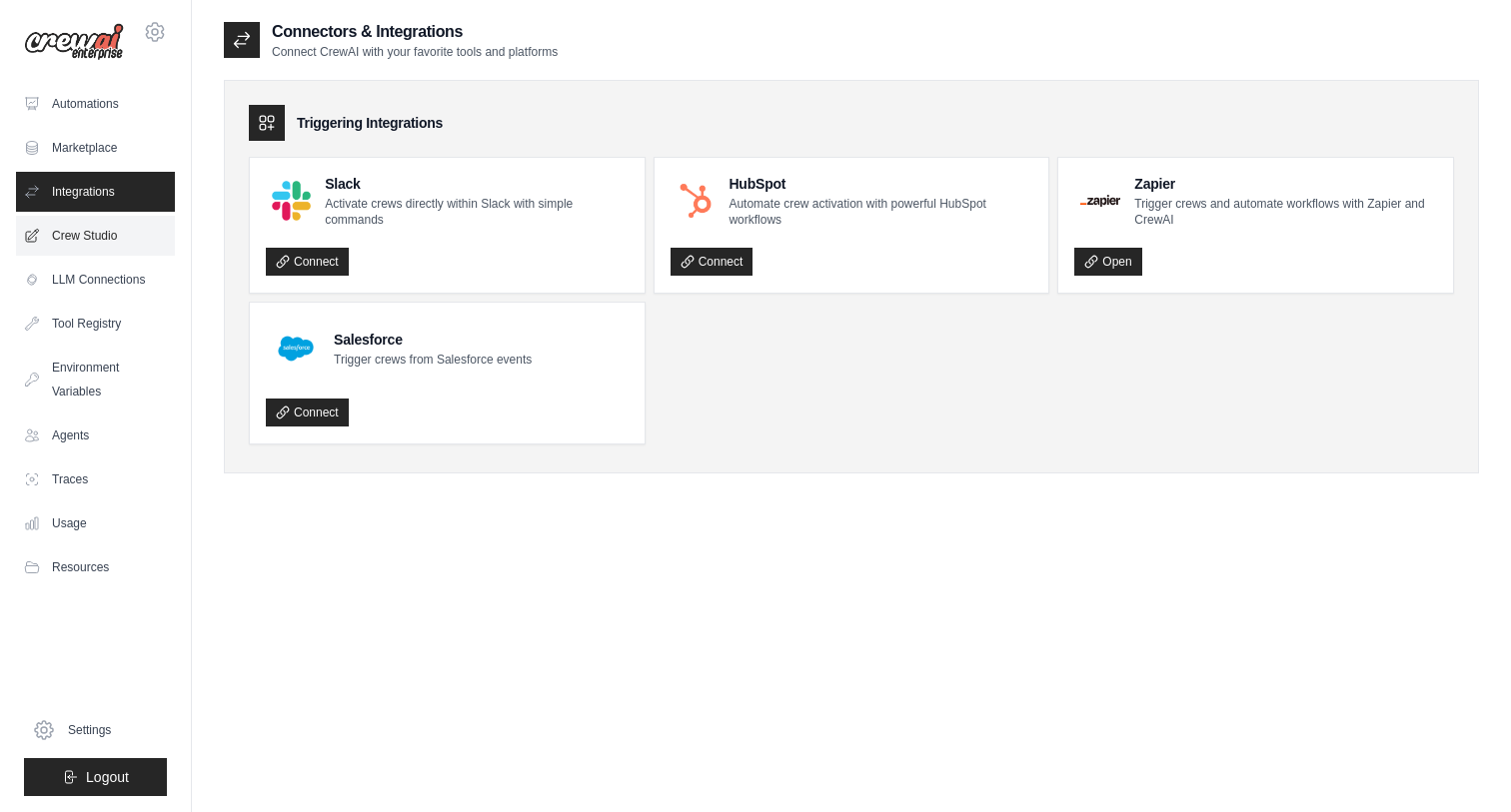 click on "Crew Studio" at bounding box center [95, 236] 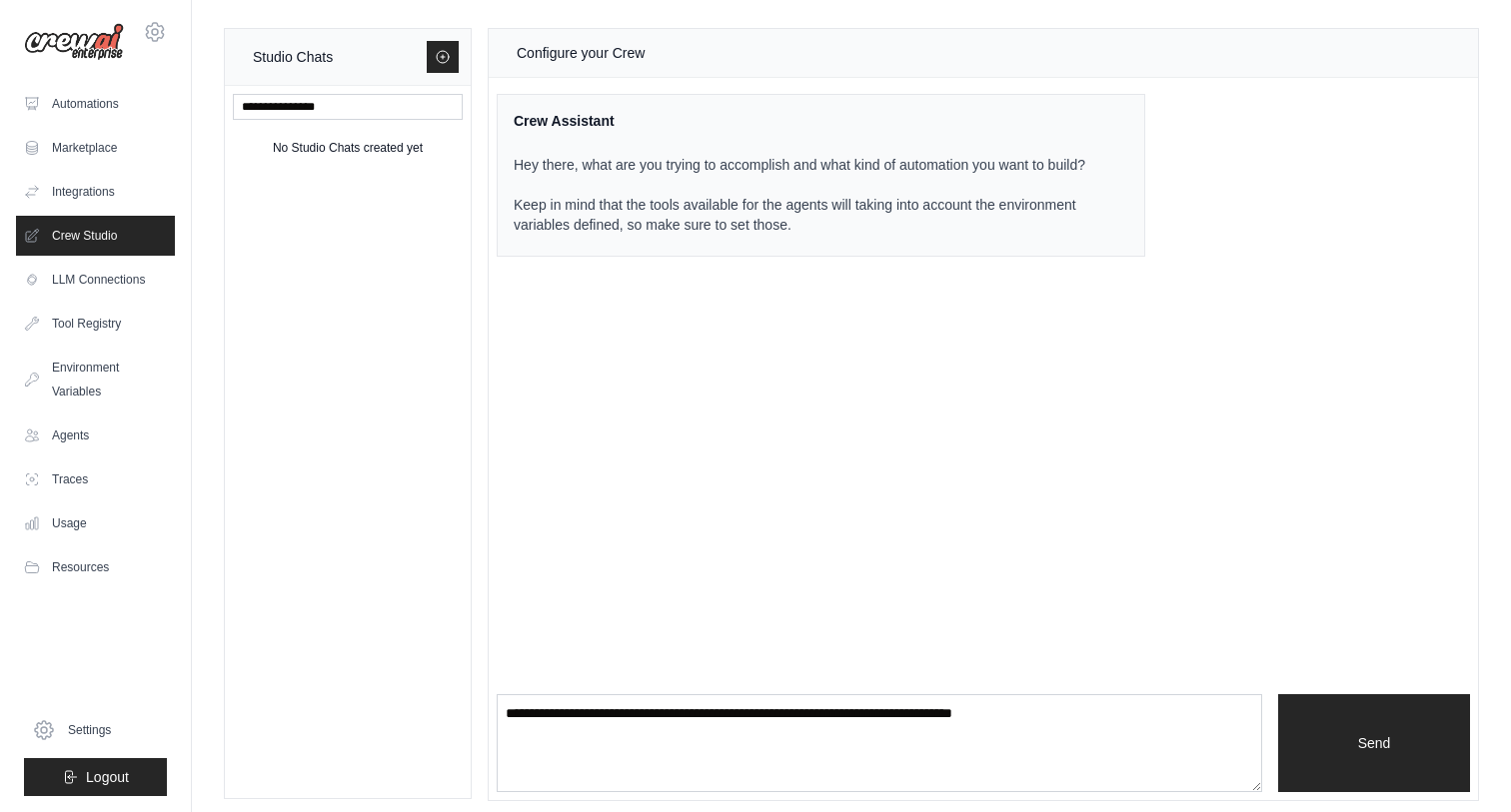 click on "LLM Connections" at bounding box center (95, 280) 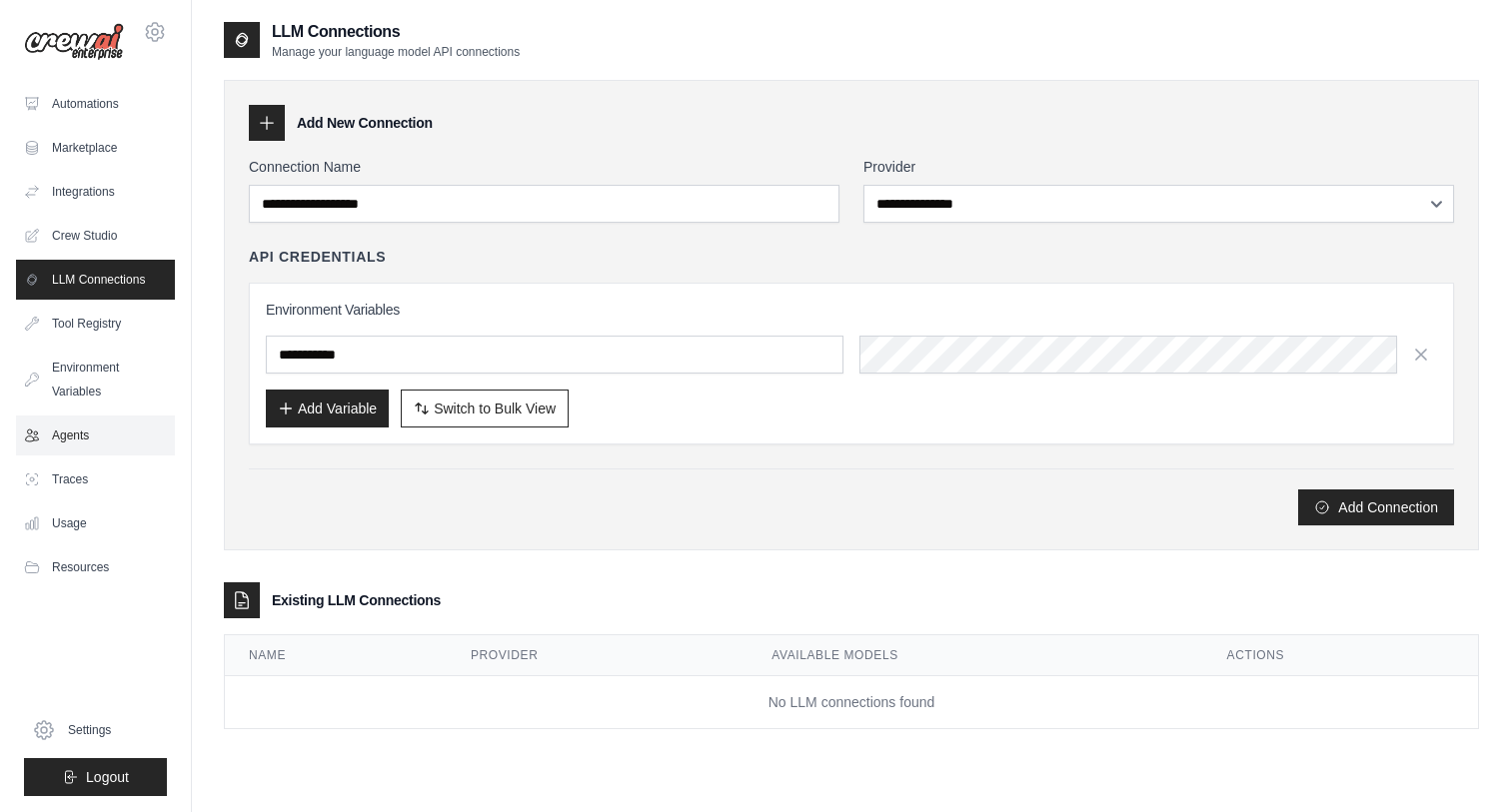 click on "Agents" at bounding box center [95, 435] 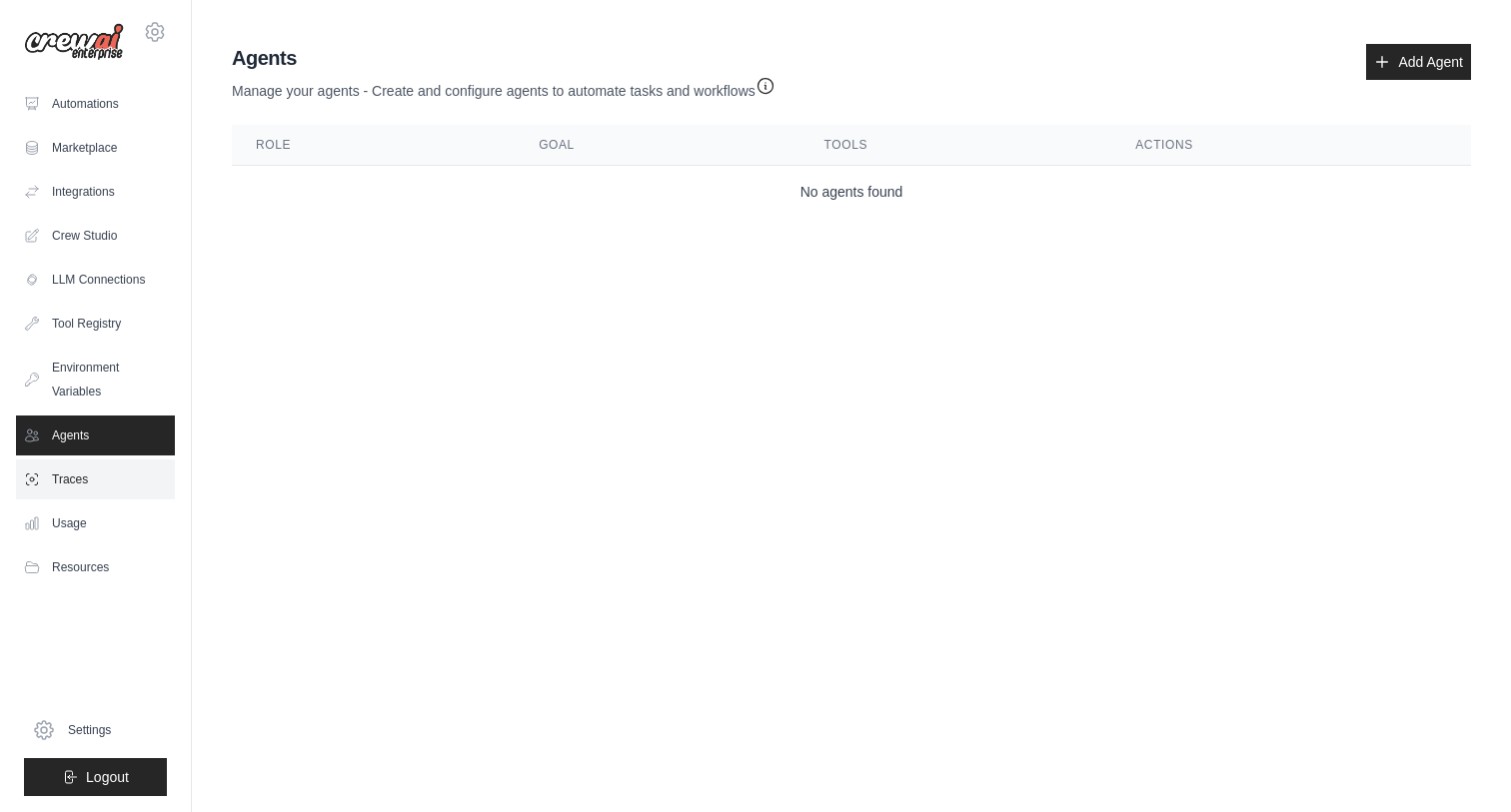 click on "Traces" at bounding box center (95, 479) 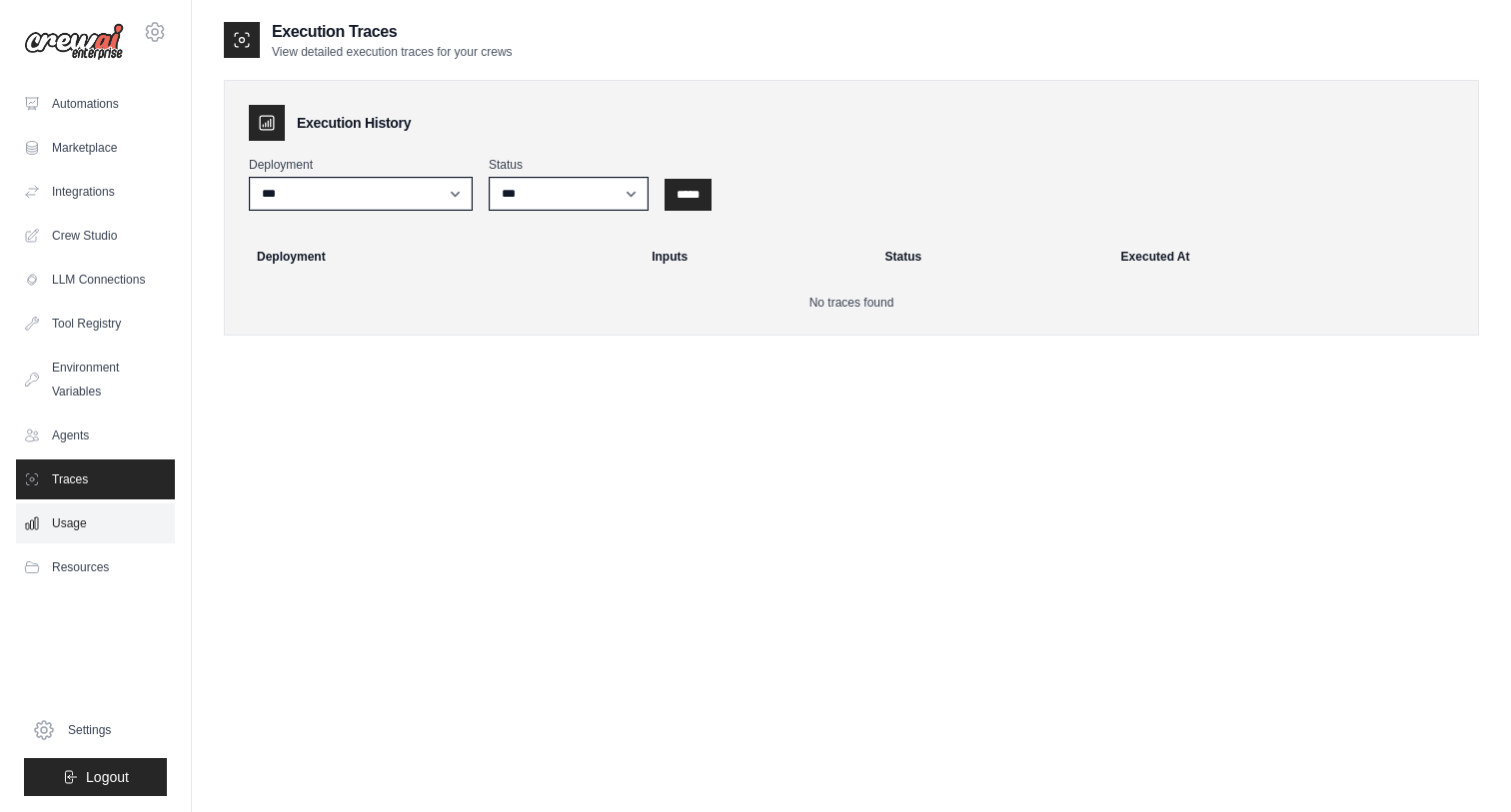click on "Usage" at bounding box center (95, 523) 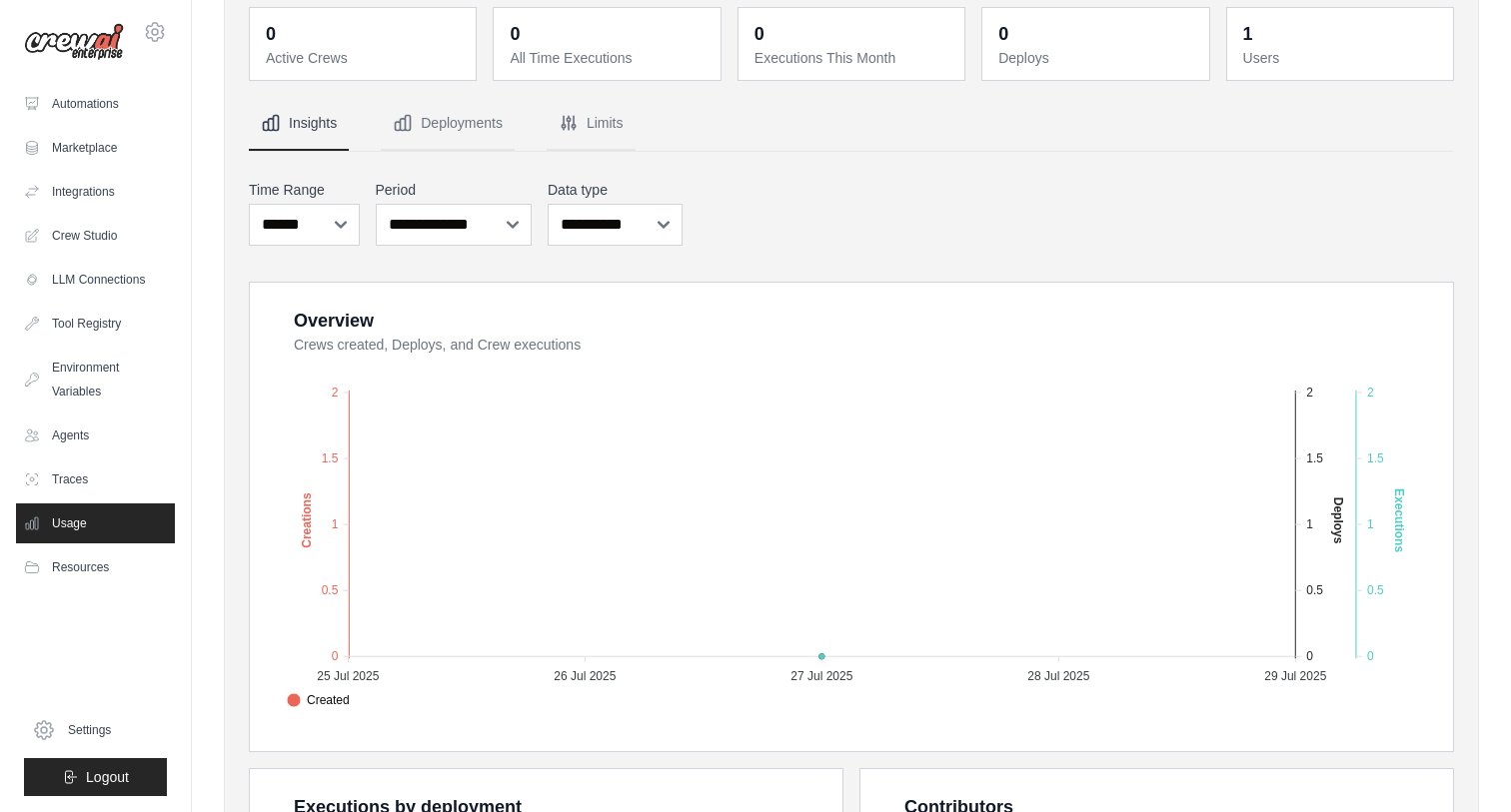 scroll, scrollTop: 100, scrollLeft: 0, axis: vertical 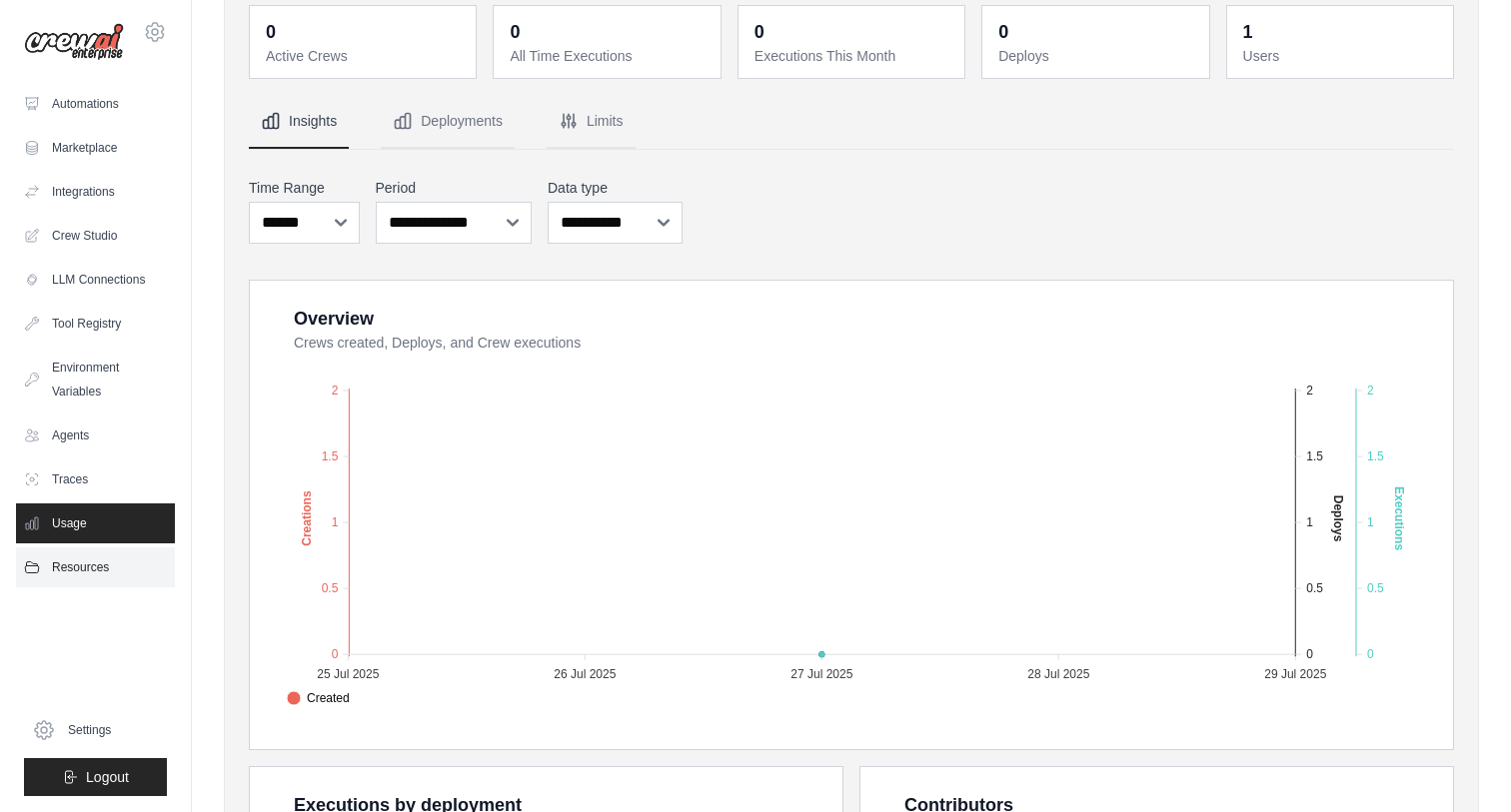 click on "Resources" at bounding box center (95, 567) 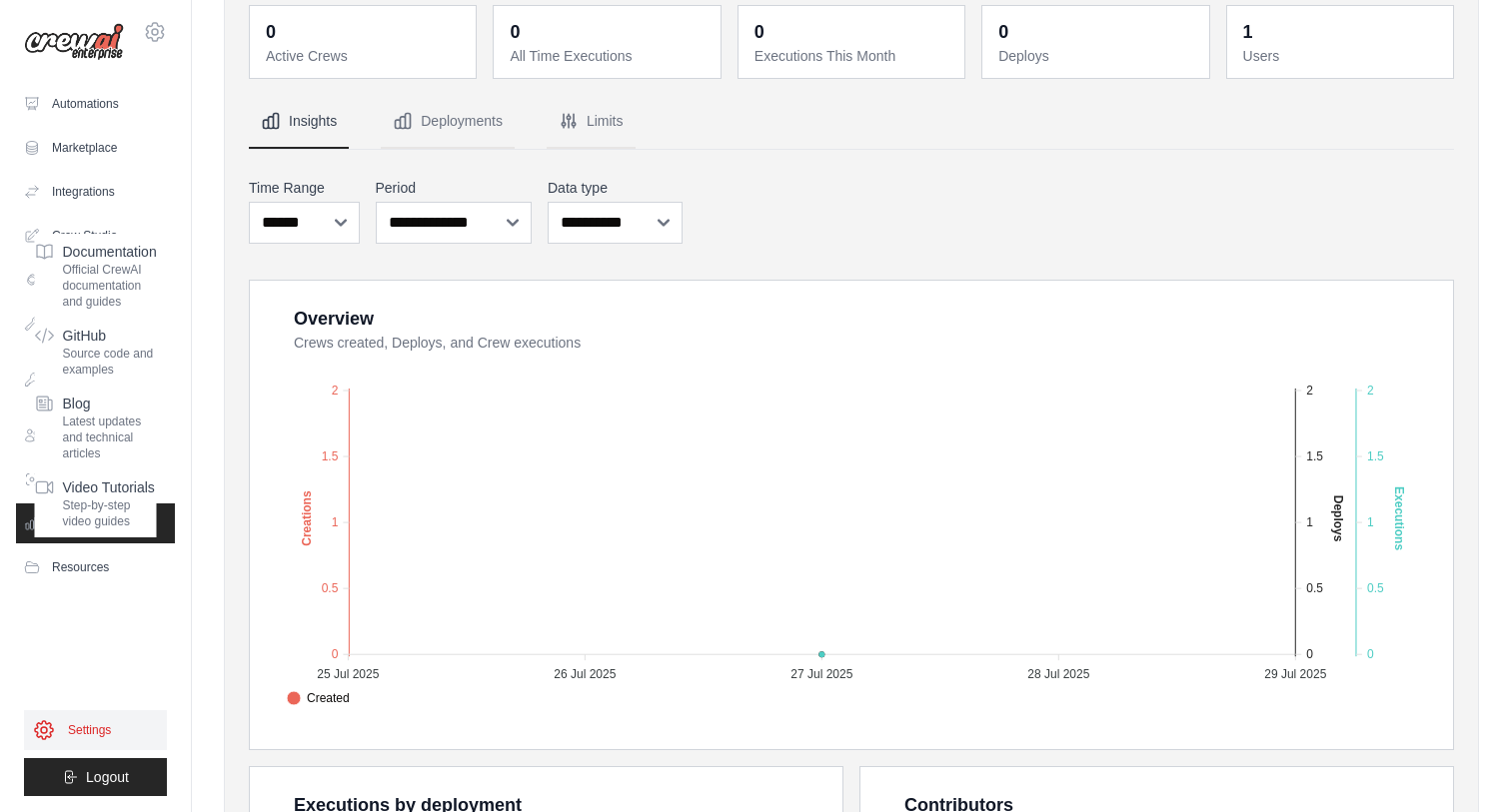 click on "Settings" at bounding box center (95, 730) 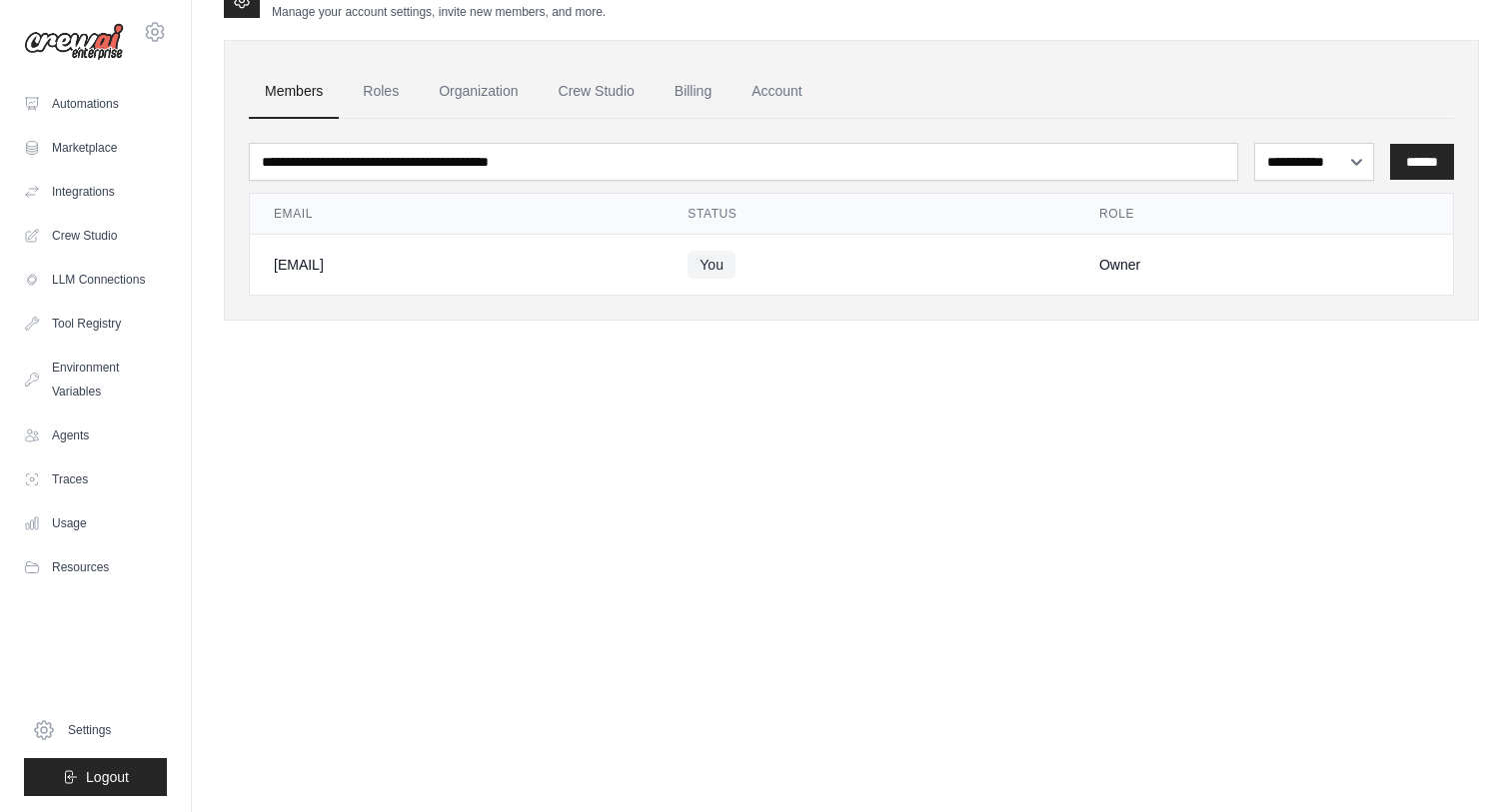 scroll, scrollTop: 0, scrollLeft: 0, axis: both 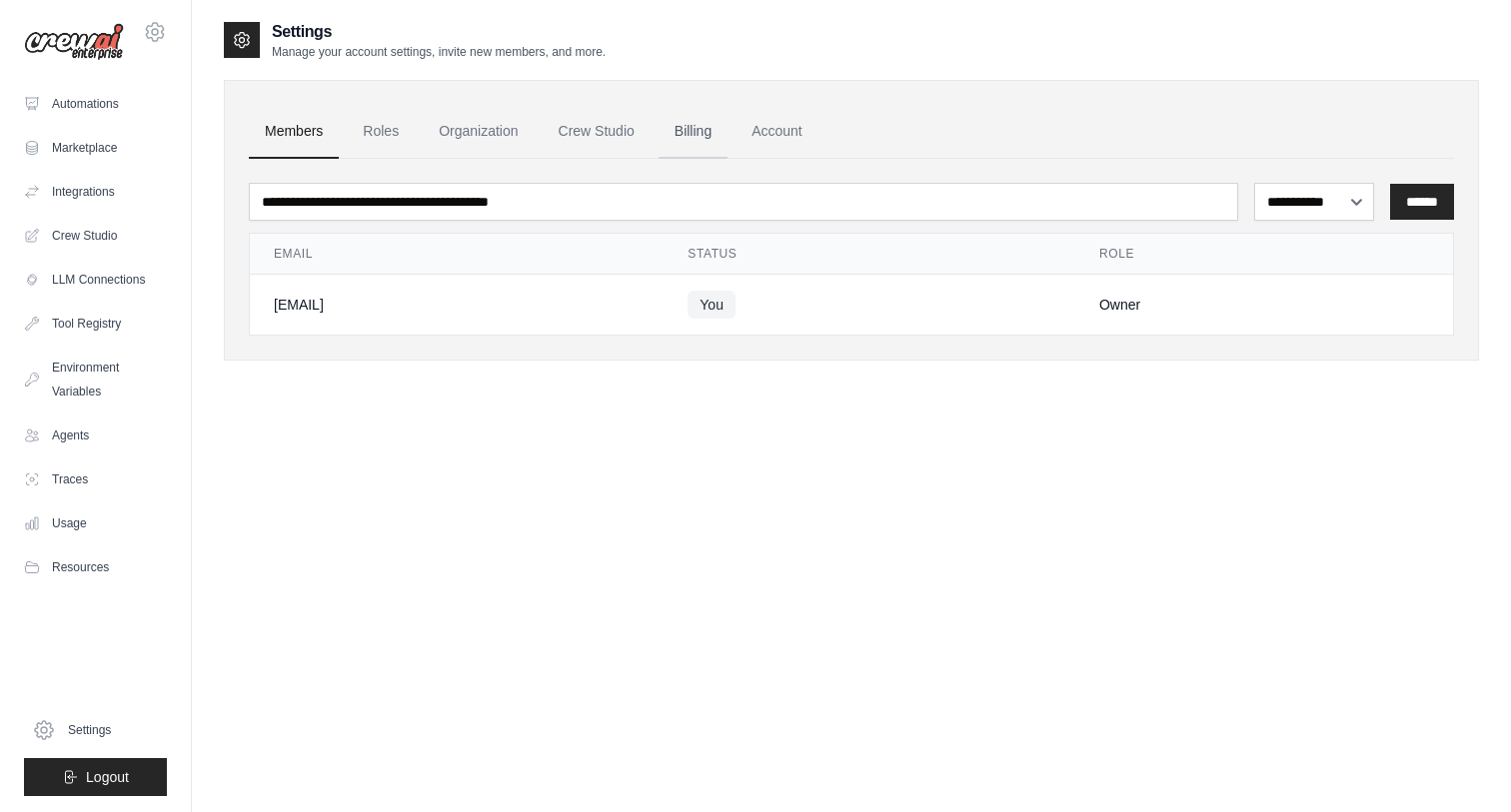 click on "Billing" at bounding box center [693, 132] 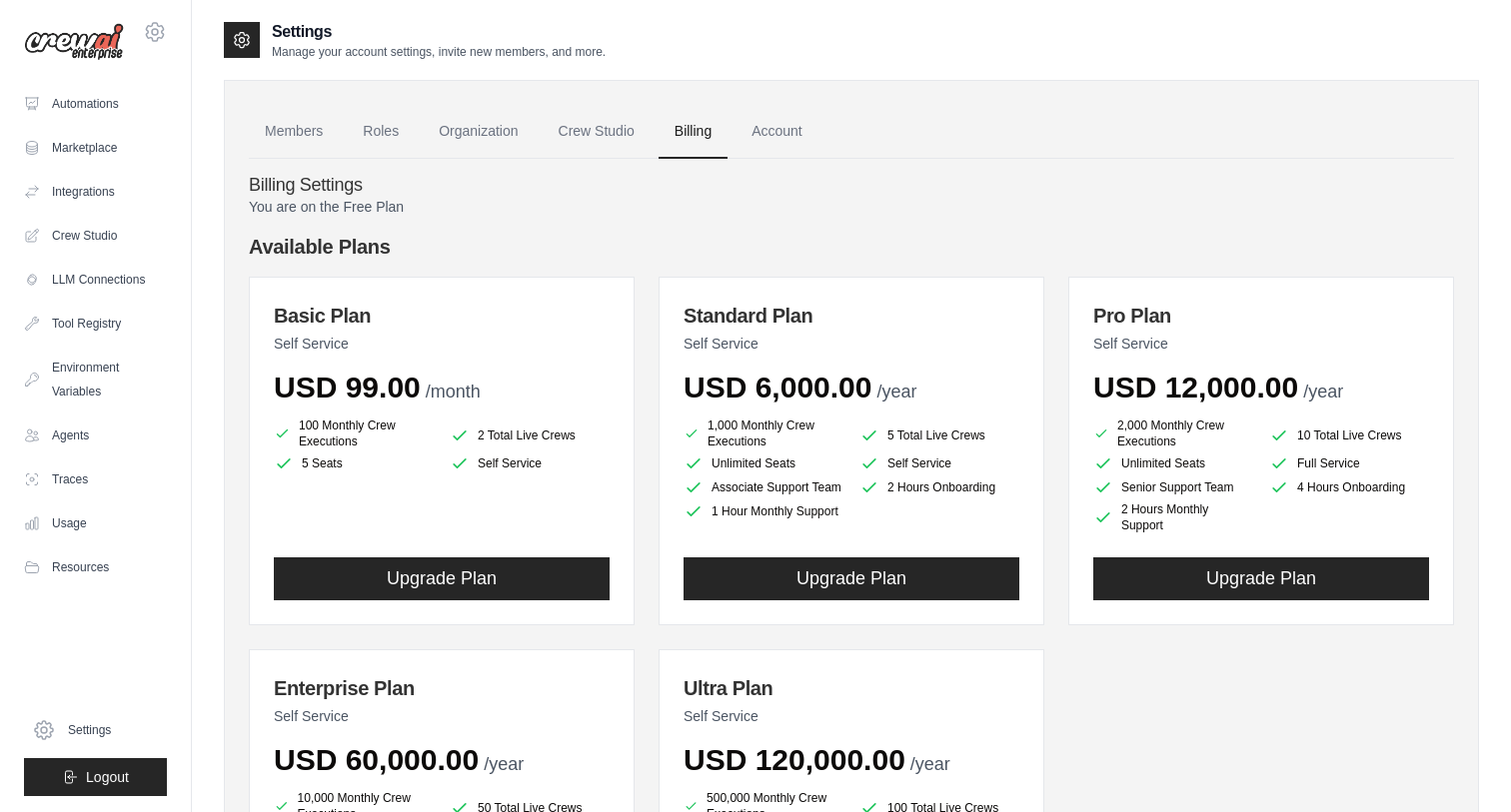 scroll, scrollTop: 0, scrollLeft: 0, axis: both 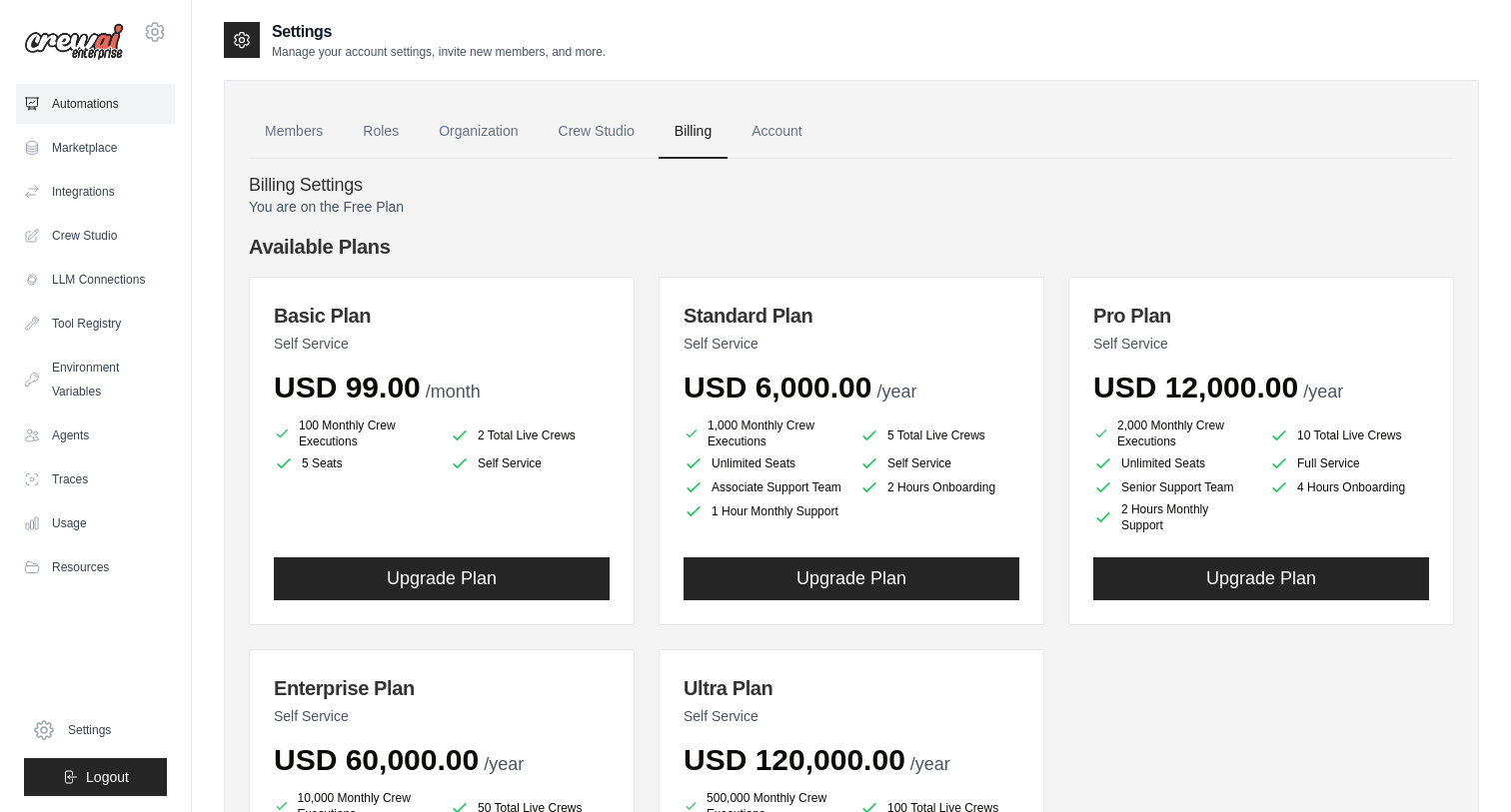 click on "Automations" at bounding box center (95, 104) 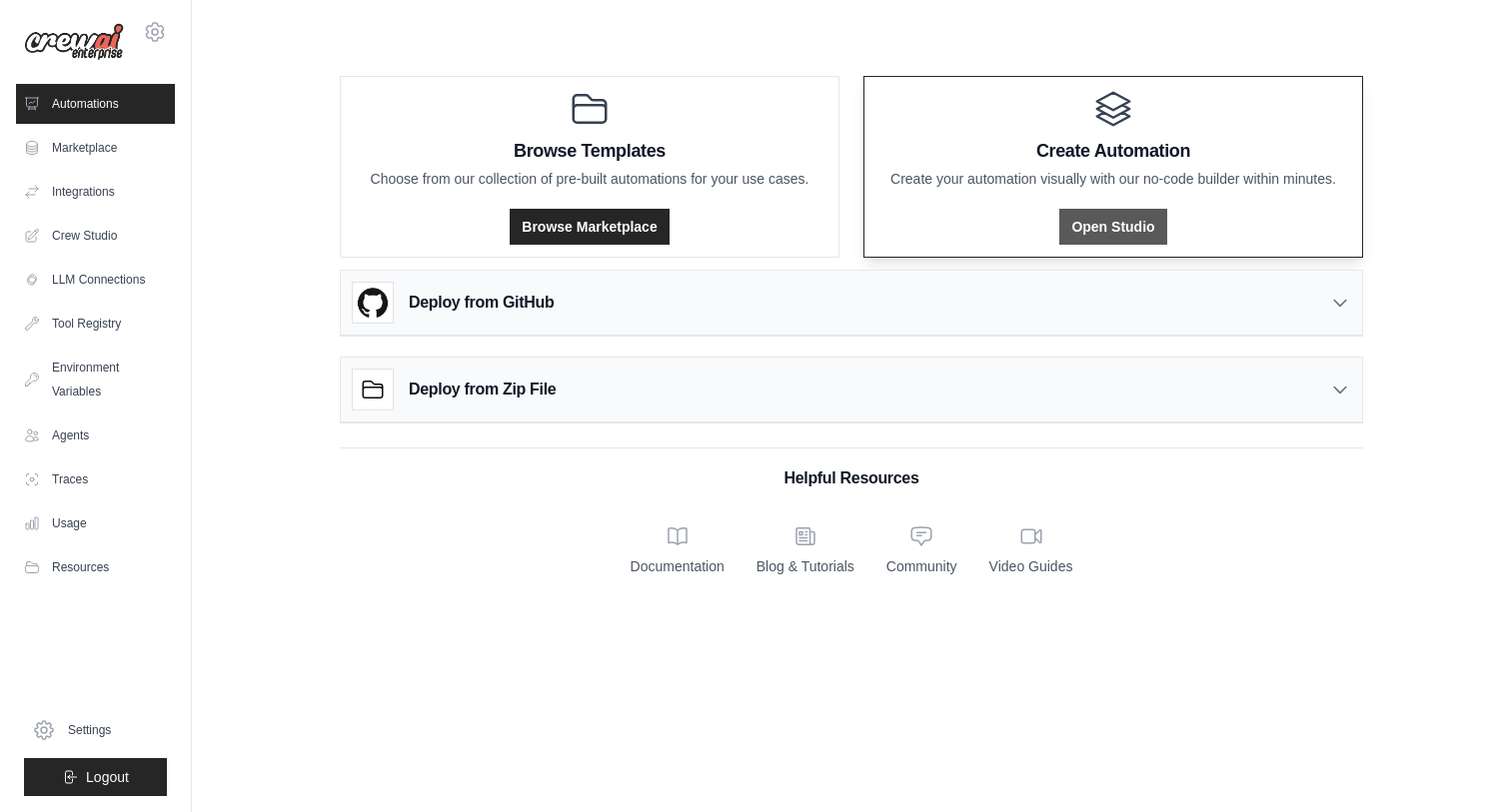 click on "Open Studio" at bounding box center [1112, 227] 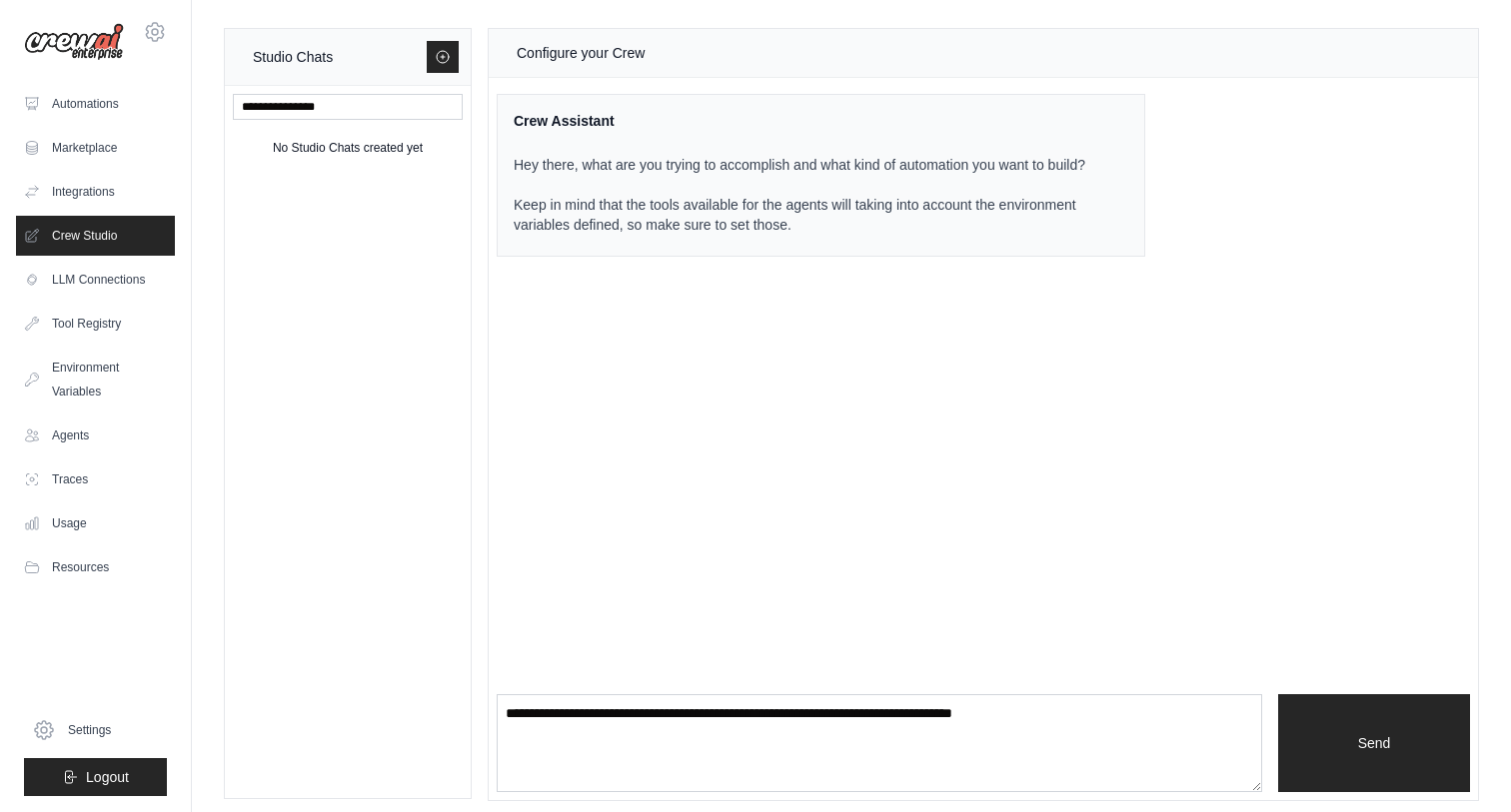 click on "Hey there, what are you trying to accomplish and what kind of automation you want to build? Keep in mind that the tools available for the agents will taking into account the environment variables defined, so make sure to set those." at bounding box center (808, 195) 